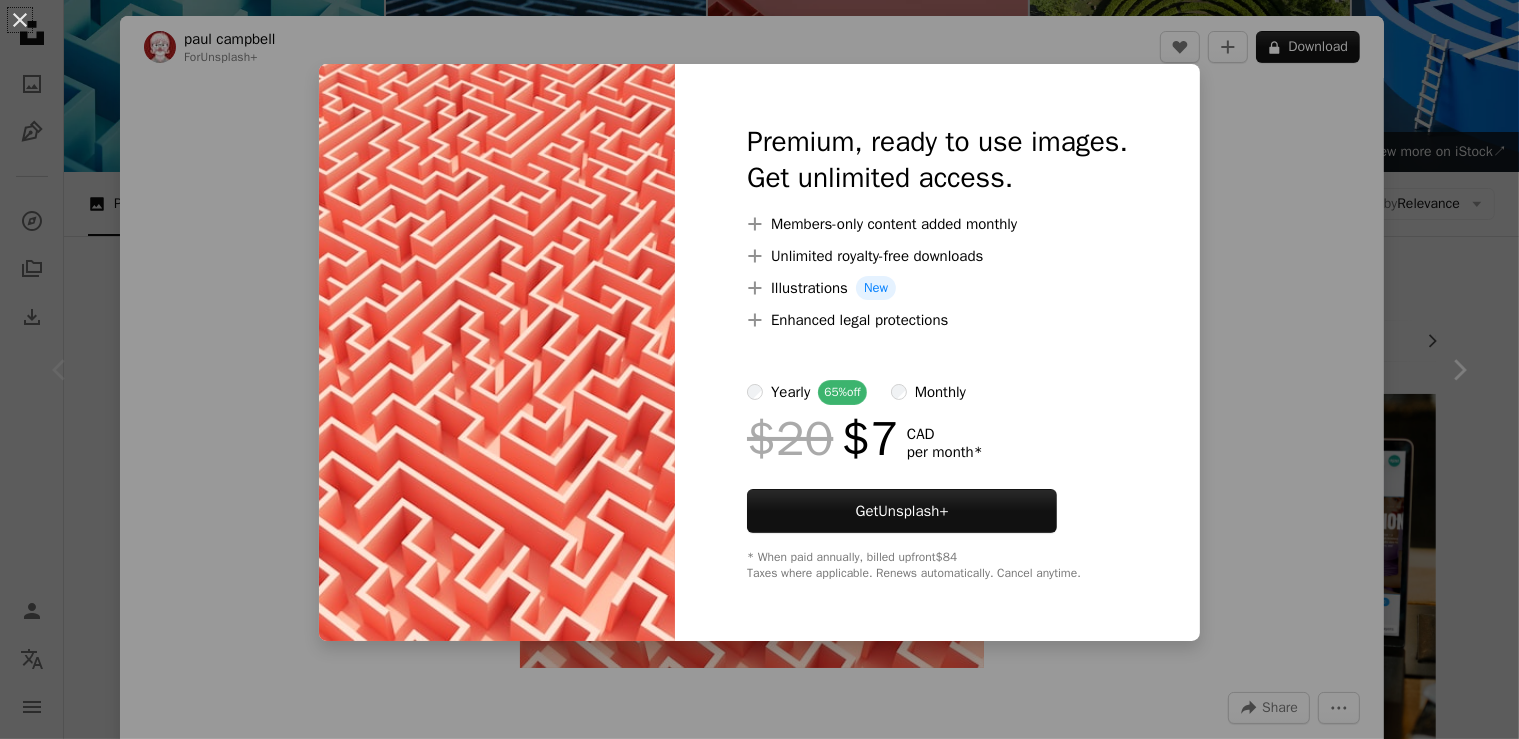 scroll, scrollTop: 106, scrollLeft: 0, axis: vertical 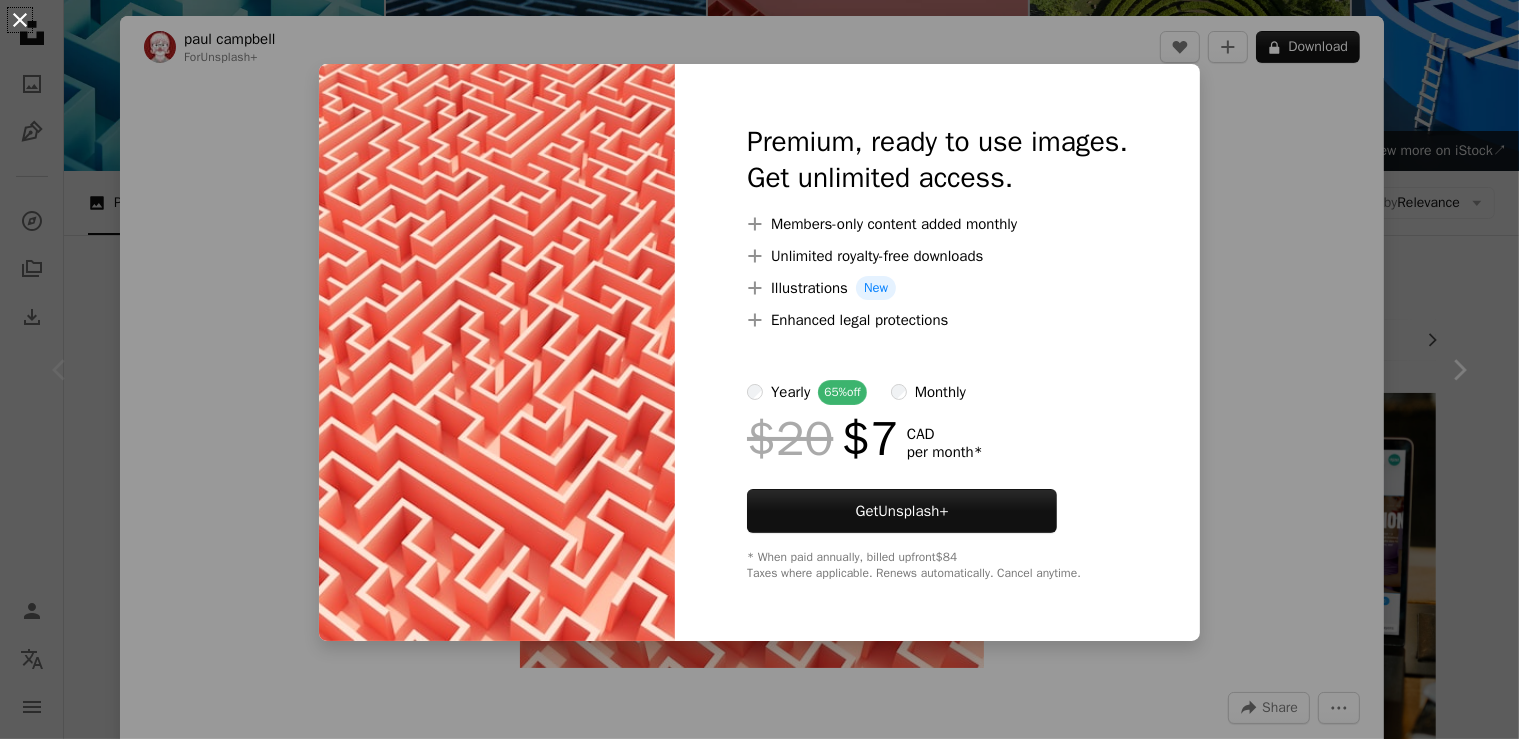 click on "An X shape" at bounding box center [20, 20] 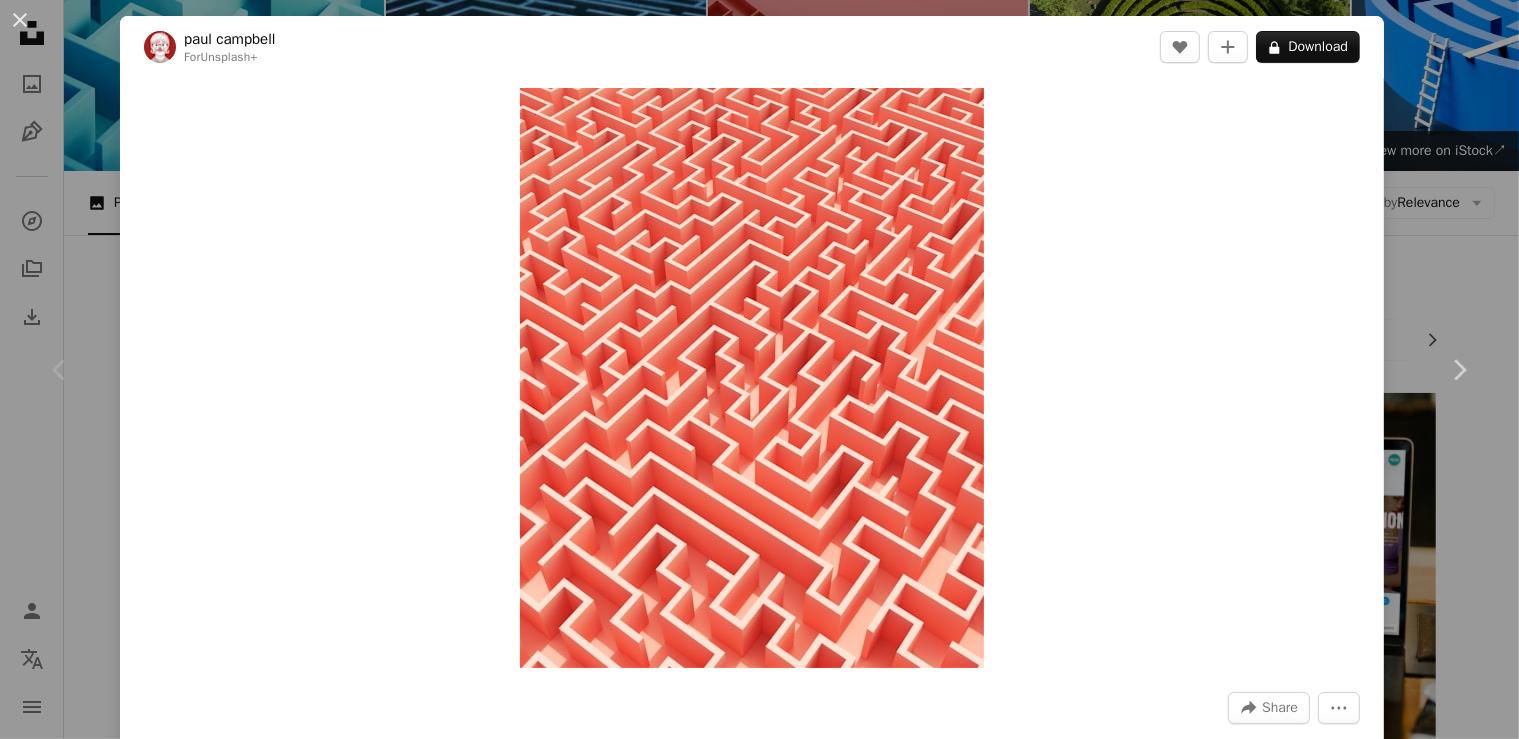 click on "An X shape" at bounding box center (20, 20) 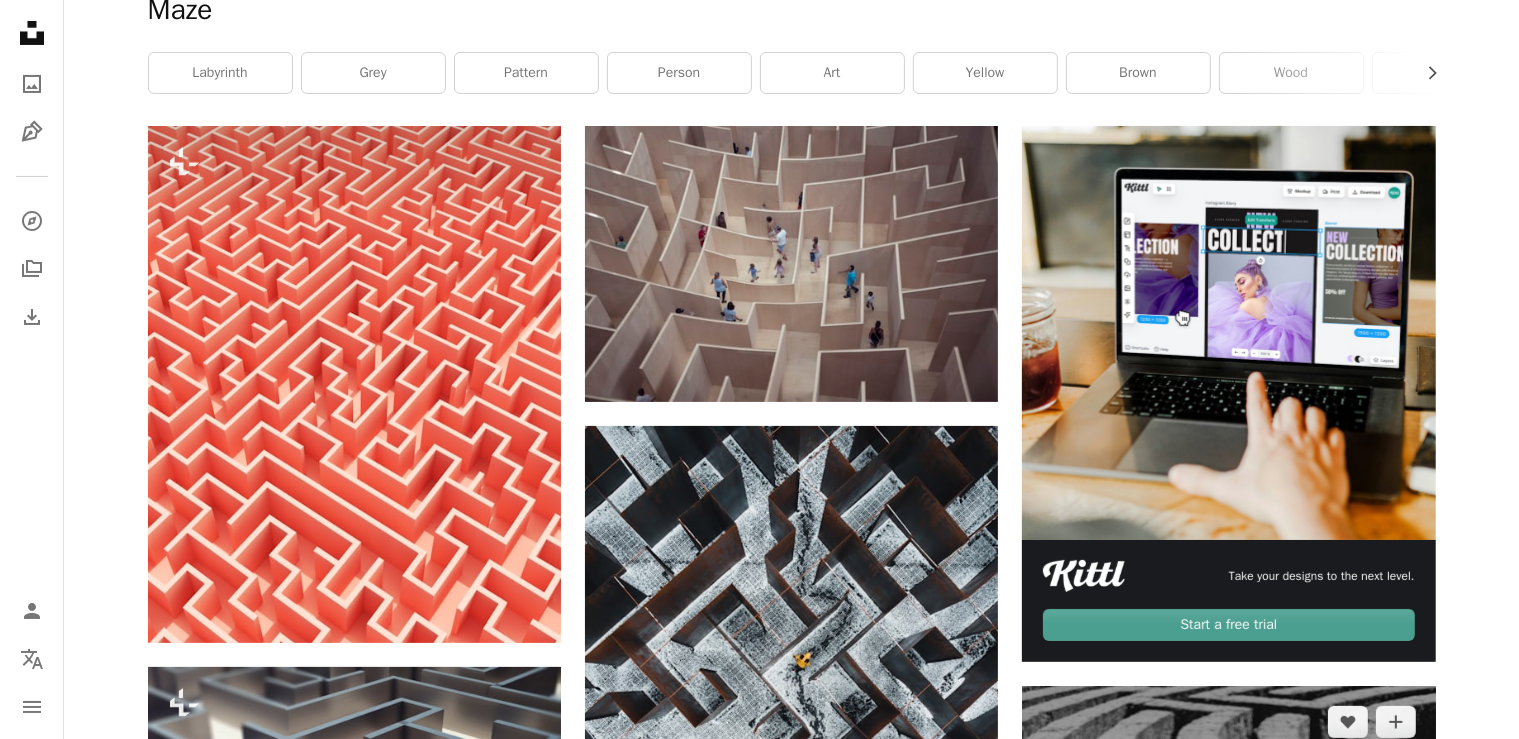 scroll, scrollTop: 739, scrollLeft: 0, axis: vertical 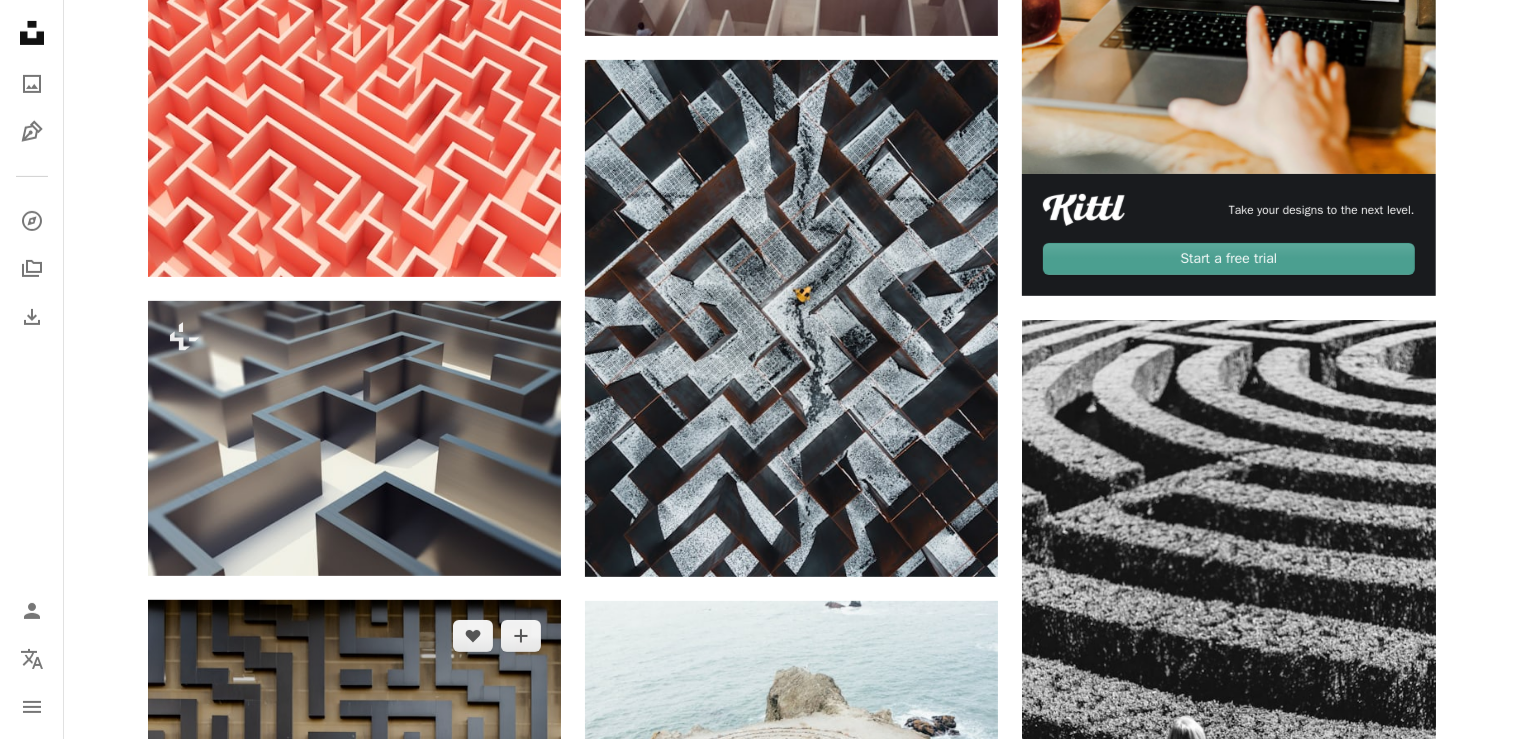 click at bounding box center [354, 745] 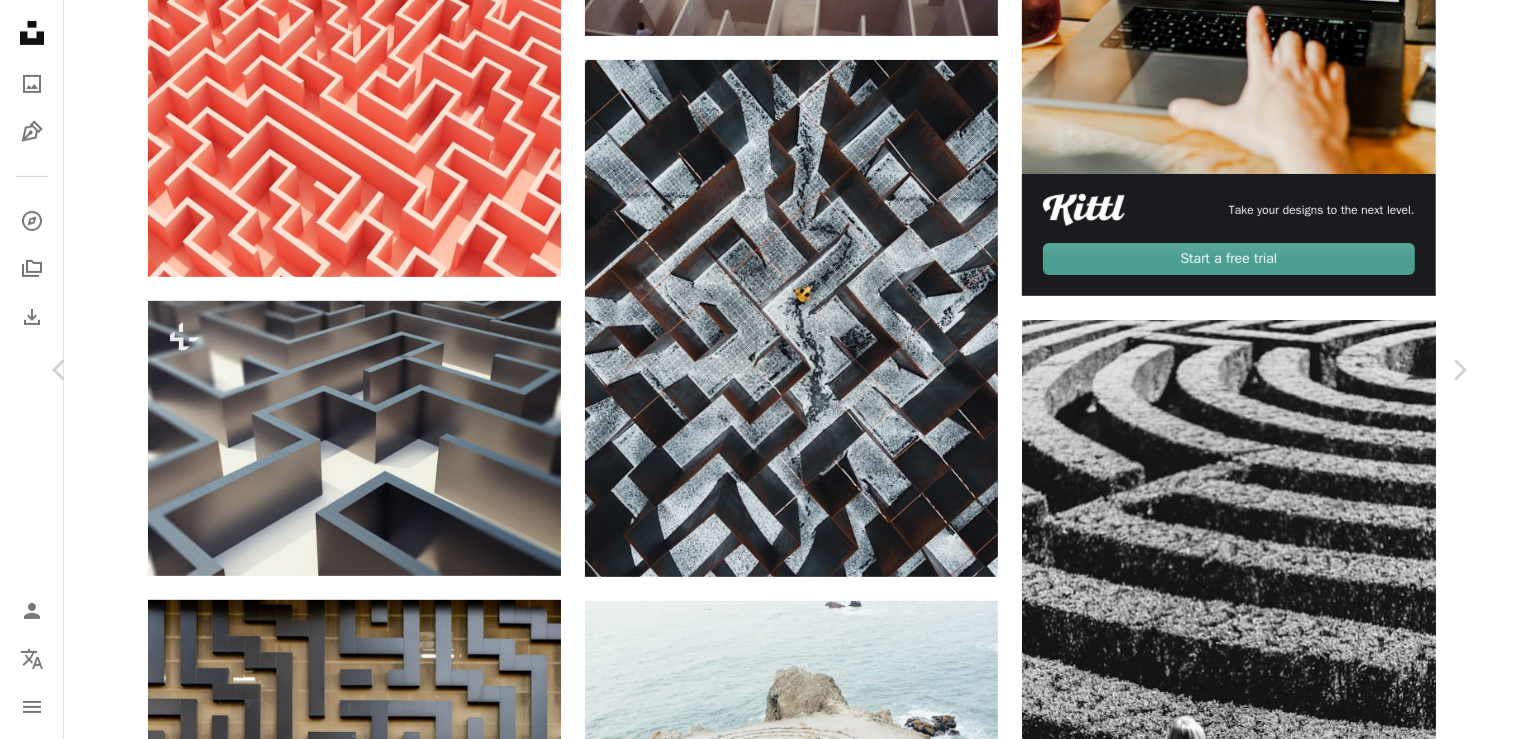 click on "An X shape" at bounding box center (20, 20) 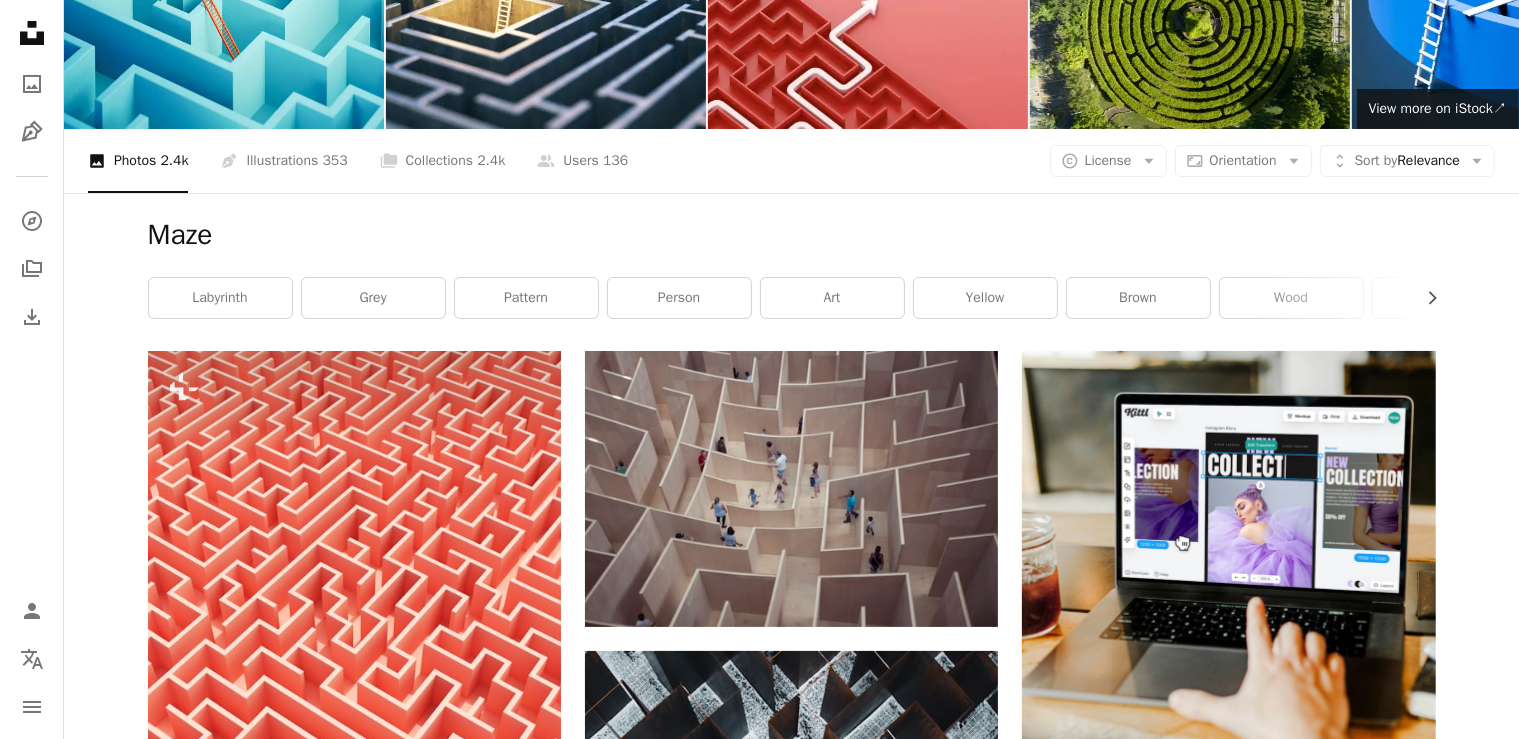 scroll, scrollTop: 0, scrollLeft: 0, axis: both 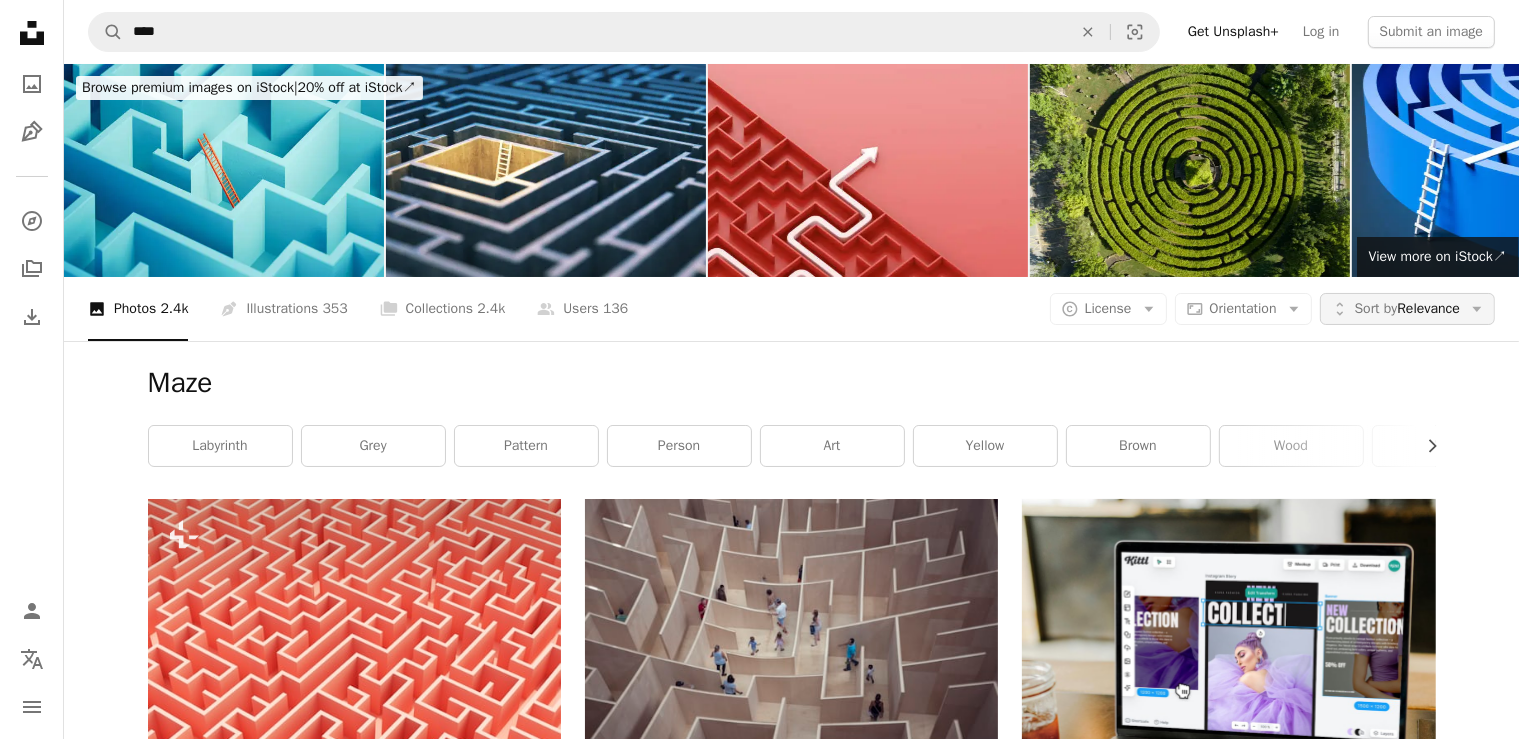 click on "Sort by" at bounding box center [1376, 308] 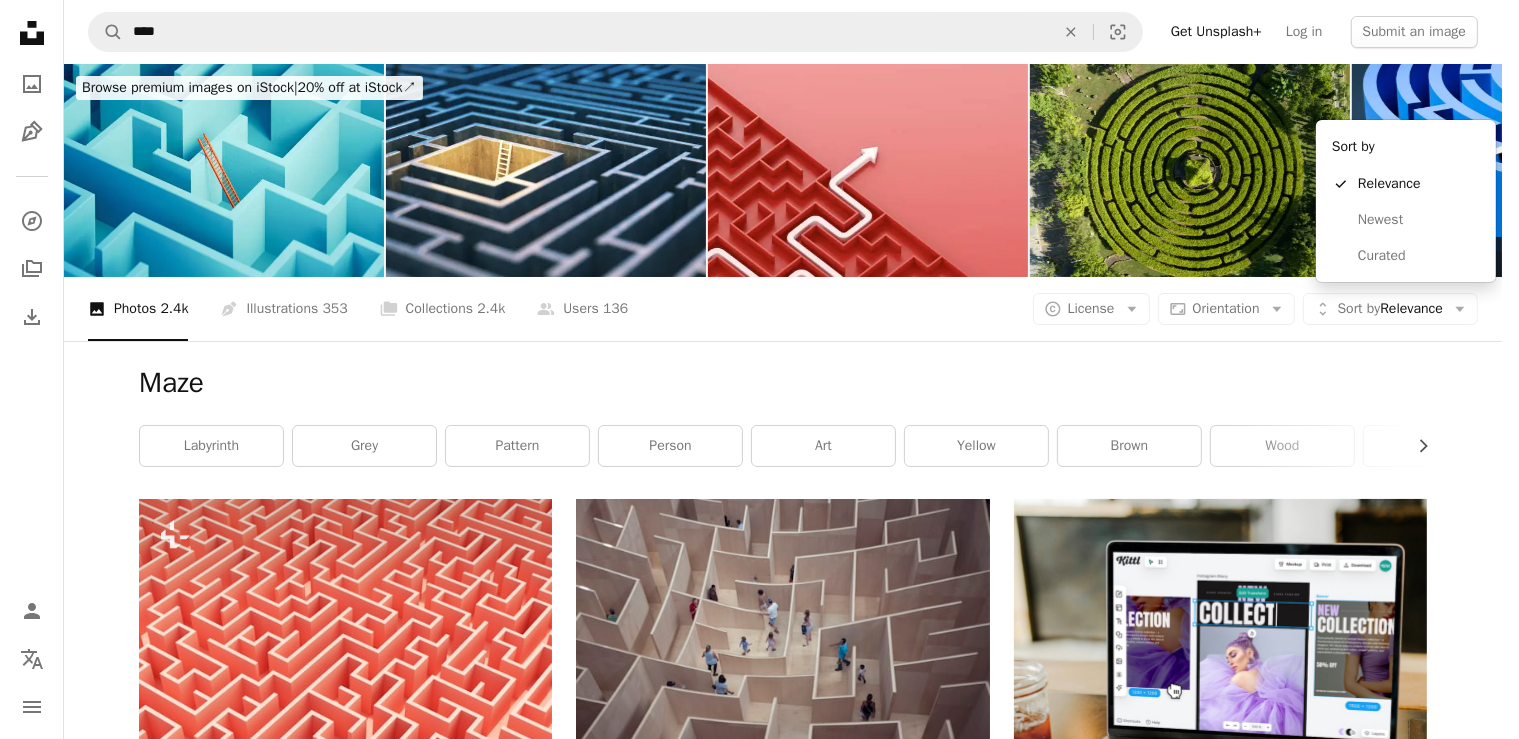 click on "[FIRST] [LAST] For Unsplash+ A lock Download Plus sign for Unsplash+ A heart A plus sign Getty Images For Unsplash+ A lock Download A heart A plus sign [FIRST] [LAST] Available for hire A checkmark inside of a circle Arrow pointing down A heart A plus sign A heart" at bounding box center (751, 369) 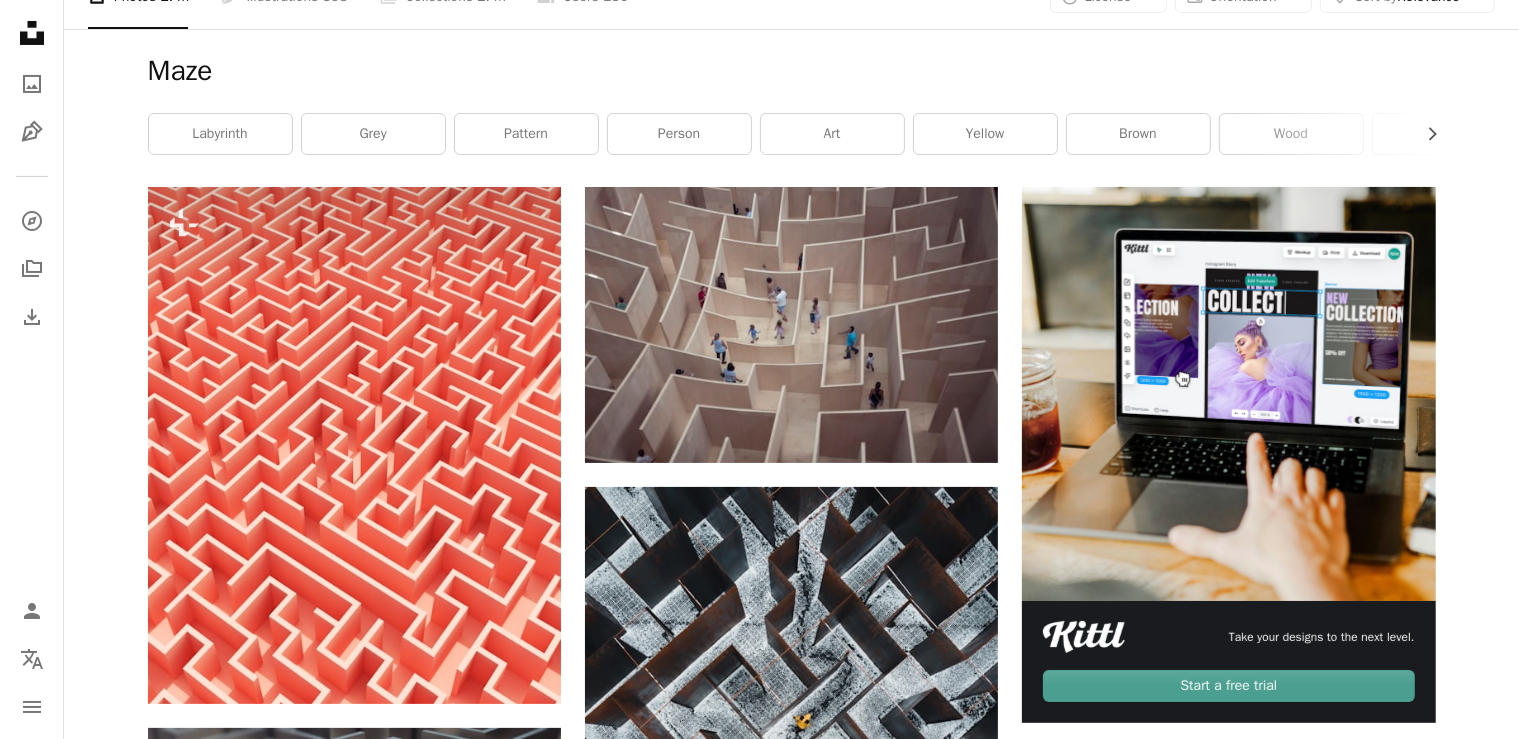 scroll, scrollTop: 316, scrollLeft: 0, axis: vertical 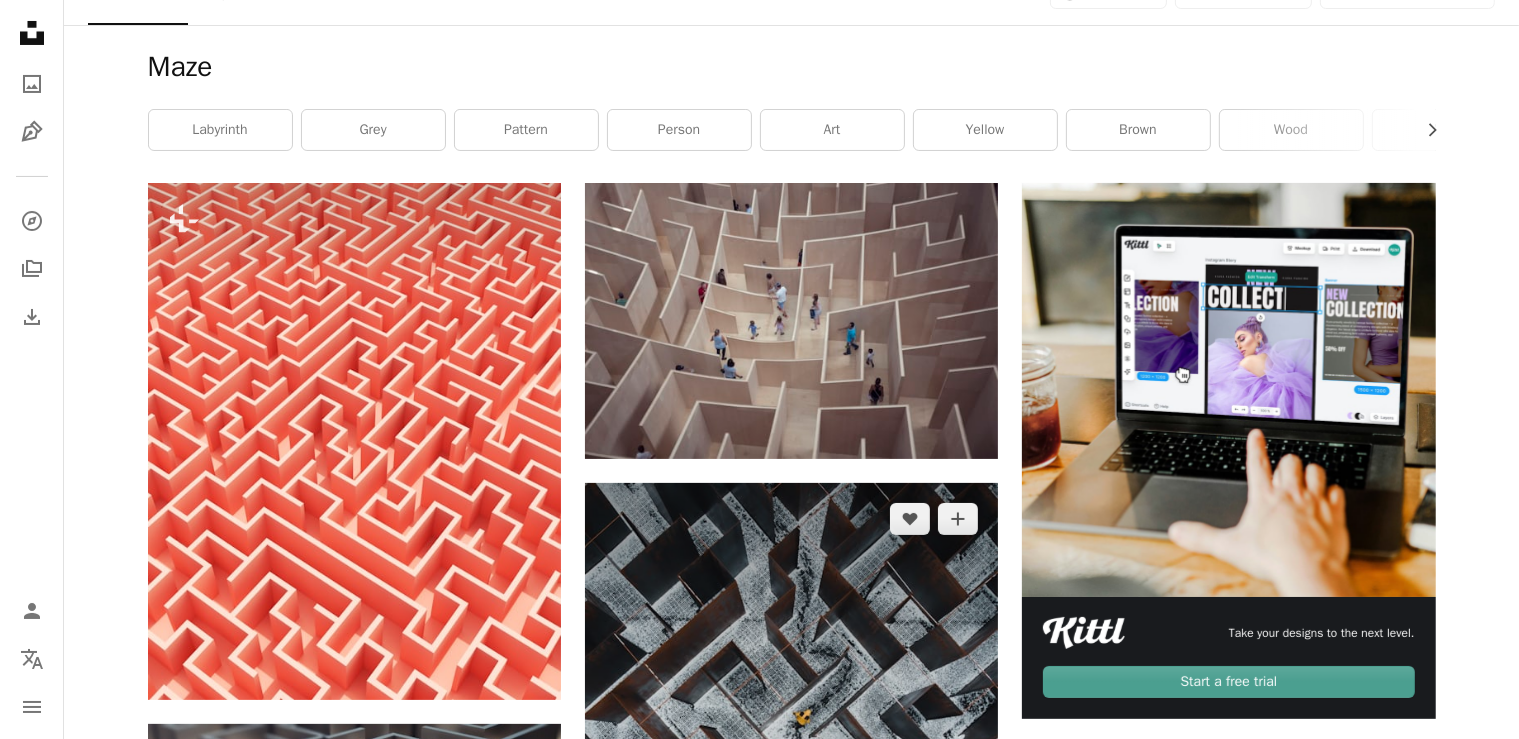 click at bounding box center (791, 741) 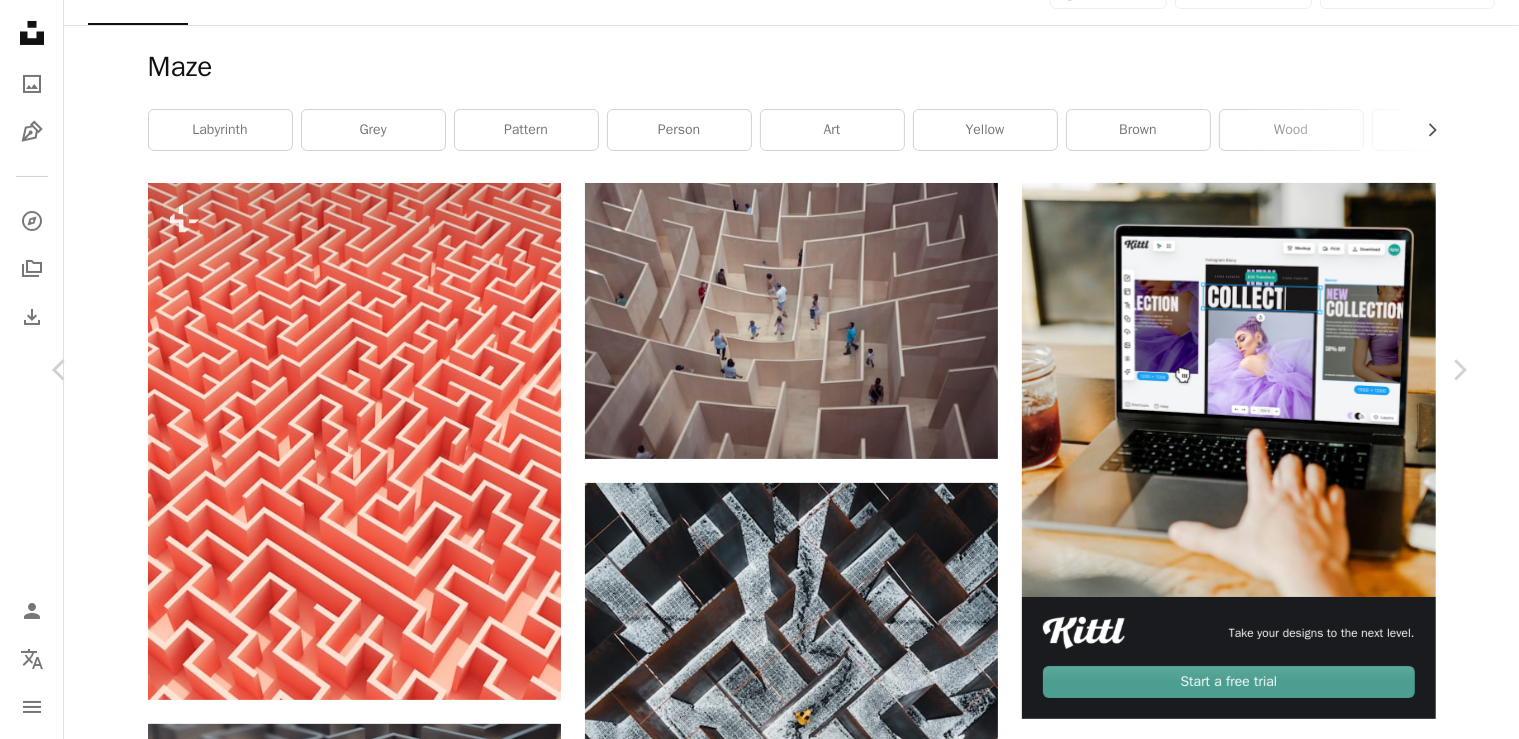 click on "Download free" at bounding box center (1270, 4564) 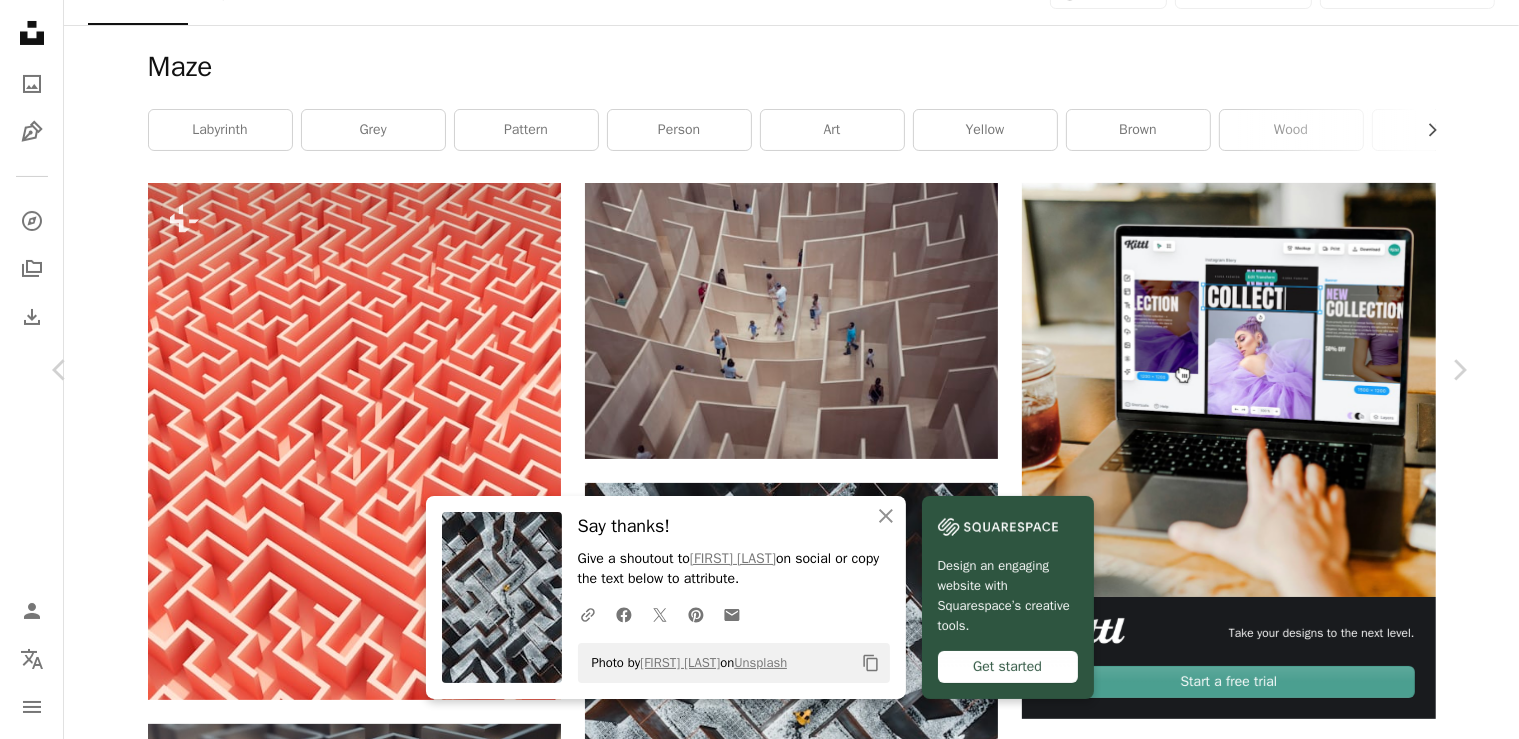click on "An X shape" at bounding box center [20, 20] 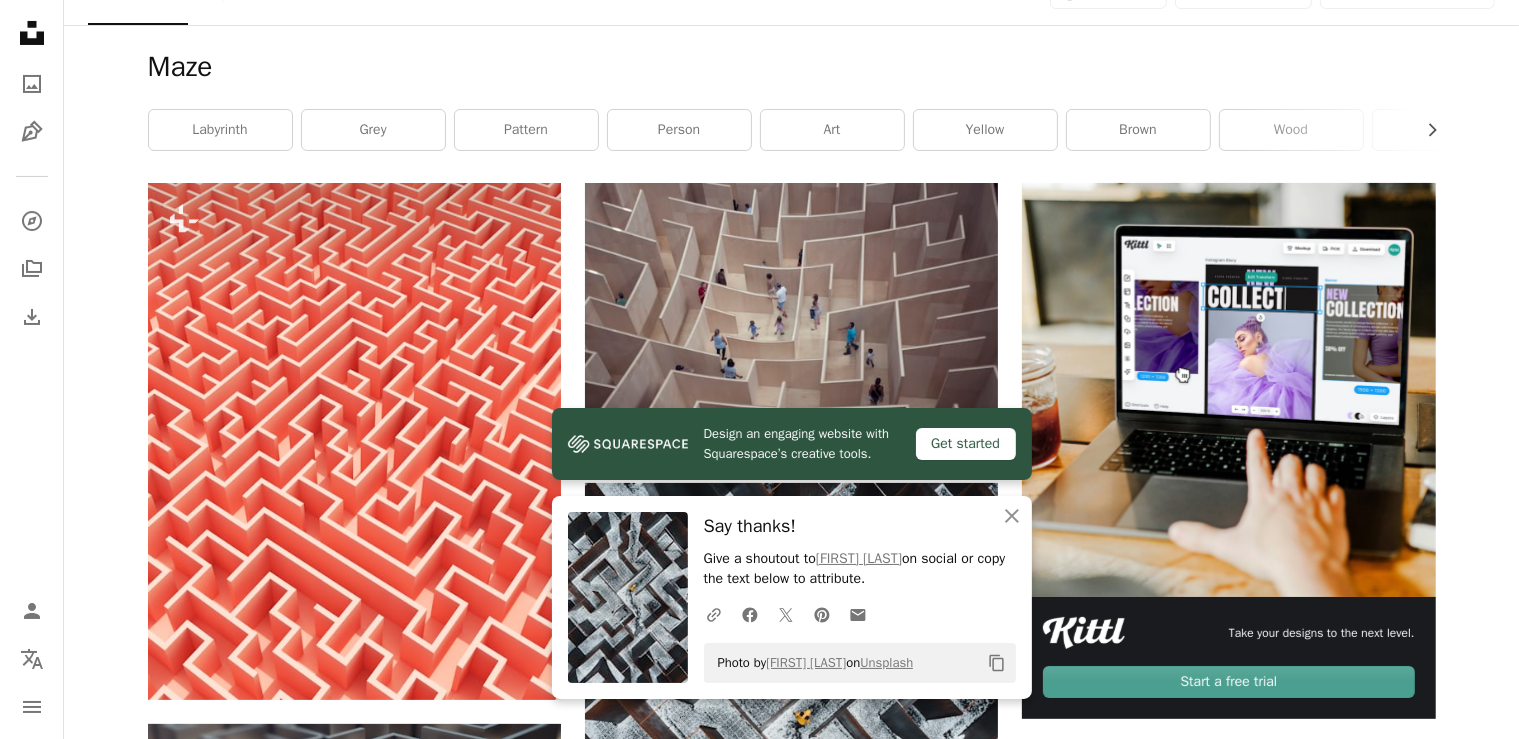 scroll, scrollTop: 633, scrollLeft: 0, axis: vertical 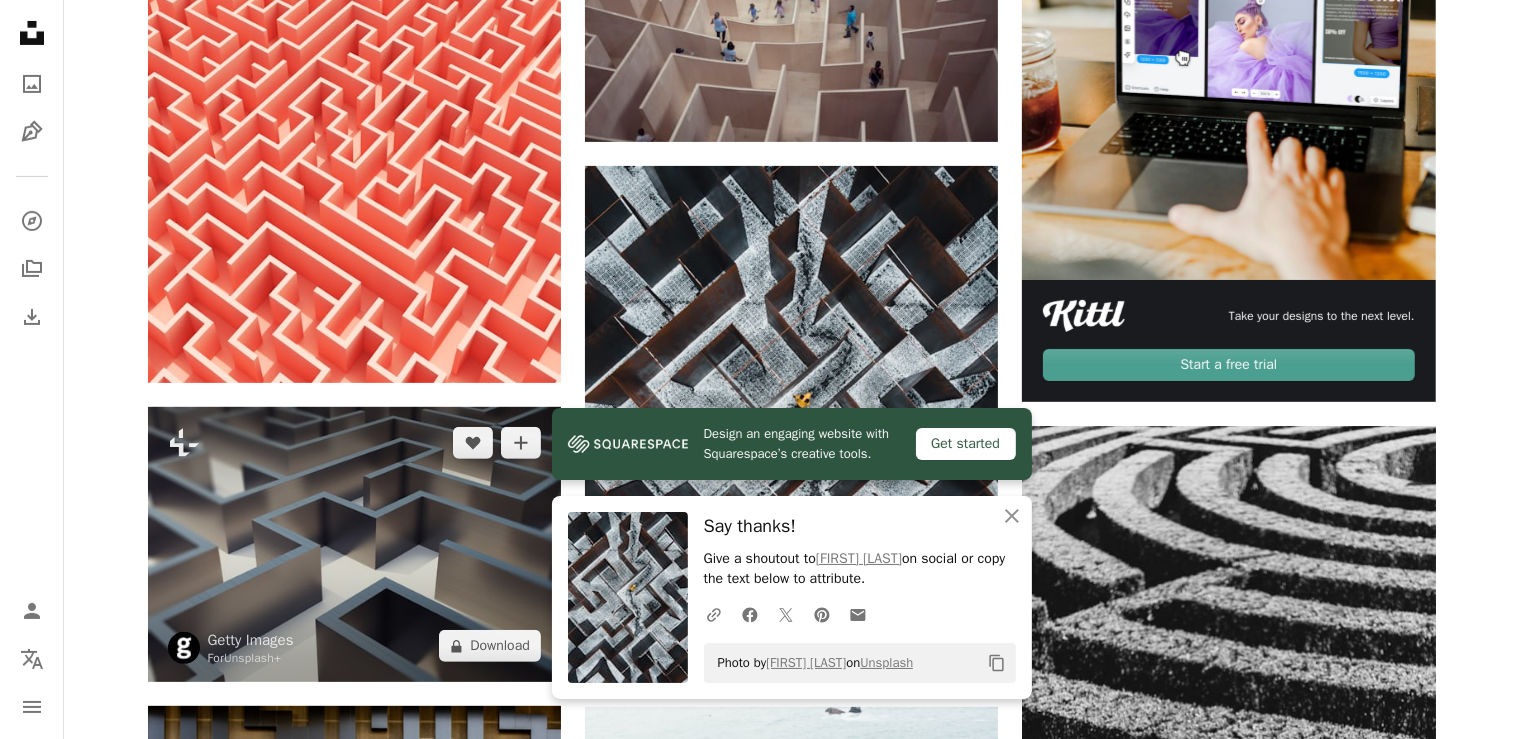 click at bounding box center [354, 544] 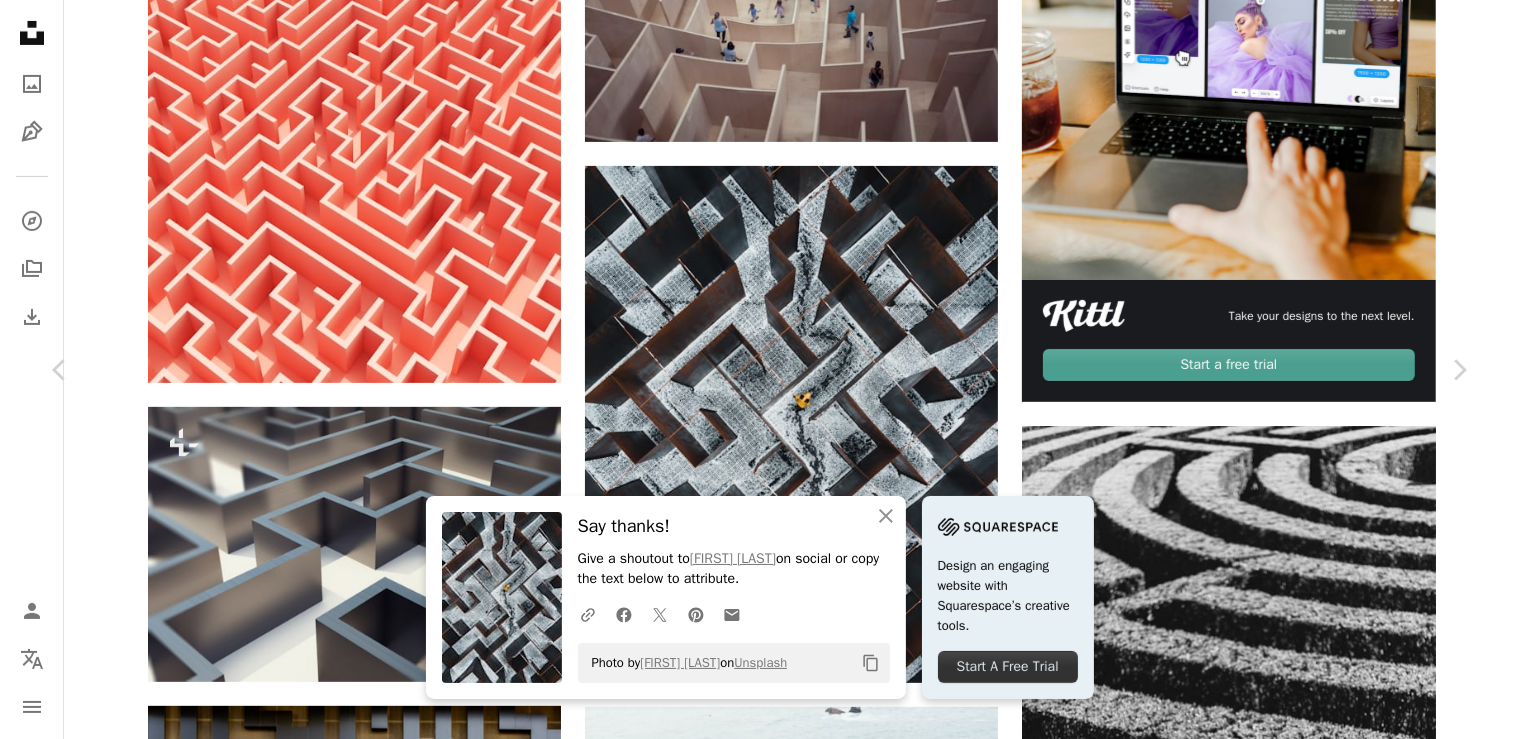 click on "An X shape" at bounding box center [20, 20] 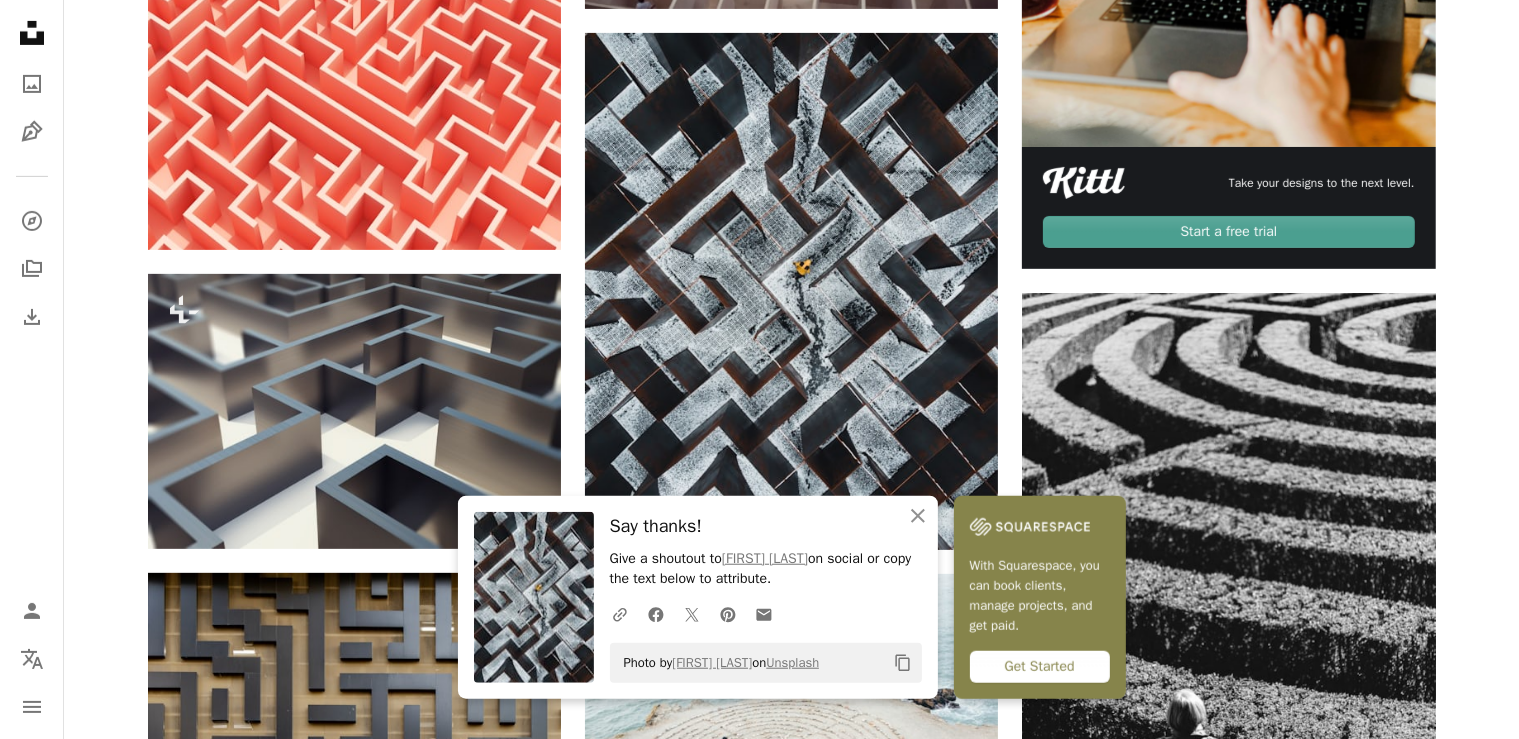 scroll, scrollTop: 844, scrollLeft: 0, axis: vertical 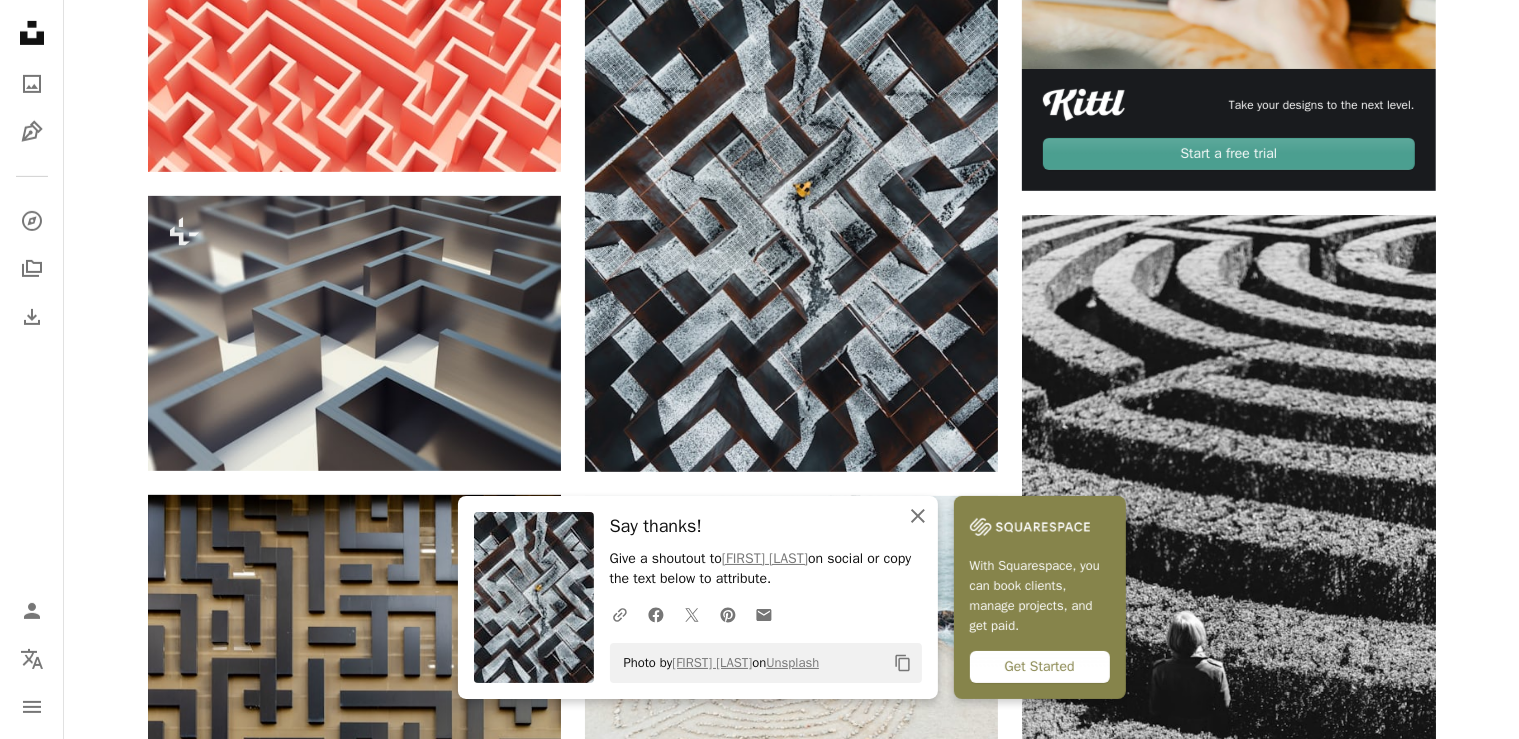click 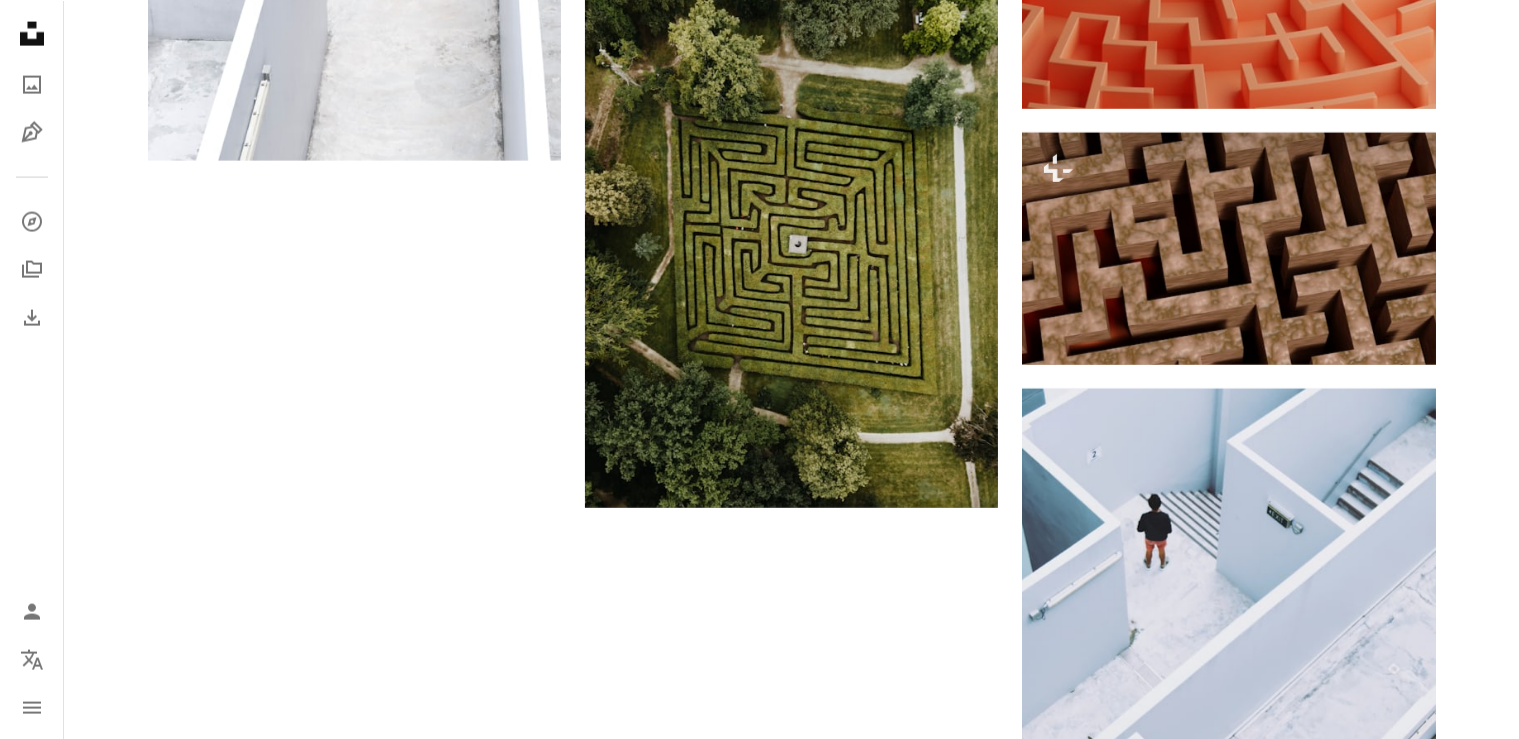 scroll, scrollTop: 3012, scrollLeft: 0, axis: vertical 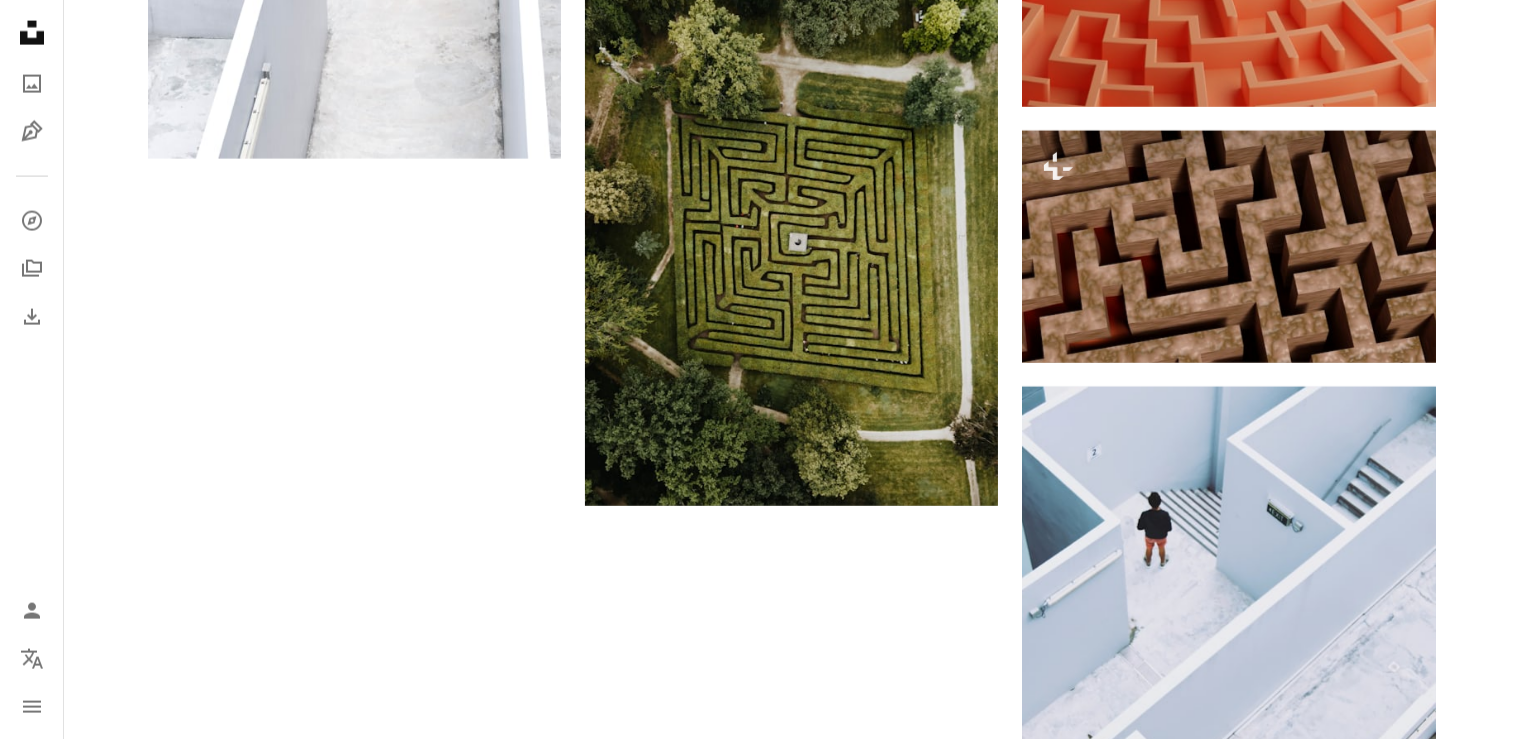 click on "Load more" at bounding box center [792, 984] 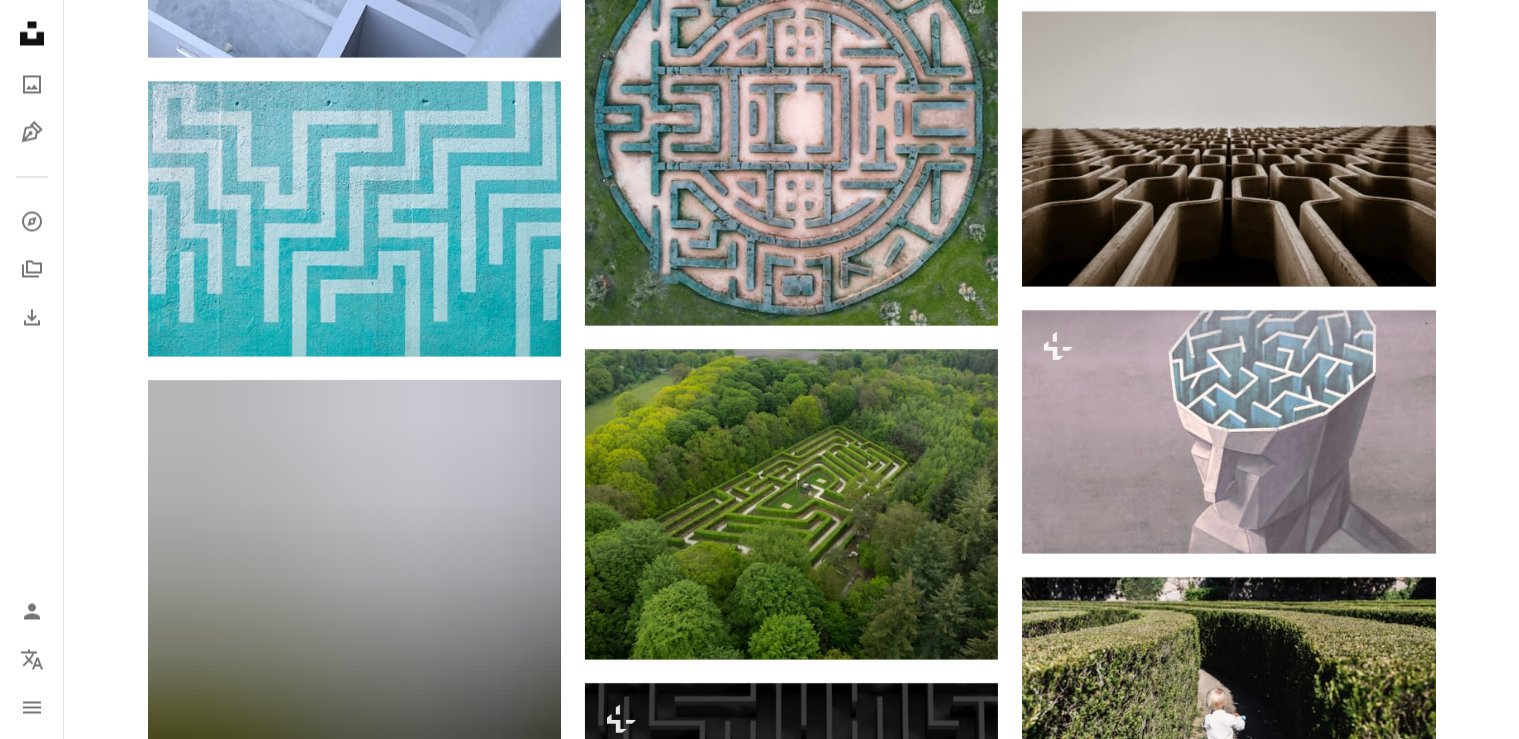 scroll, scrollTop: 4385, scrollLeft: 0, axis: vertical 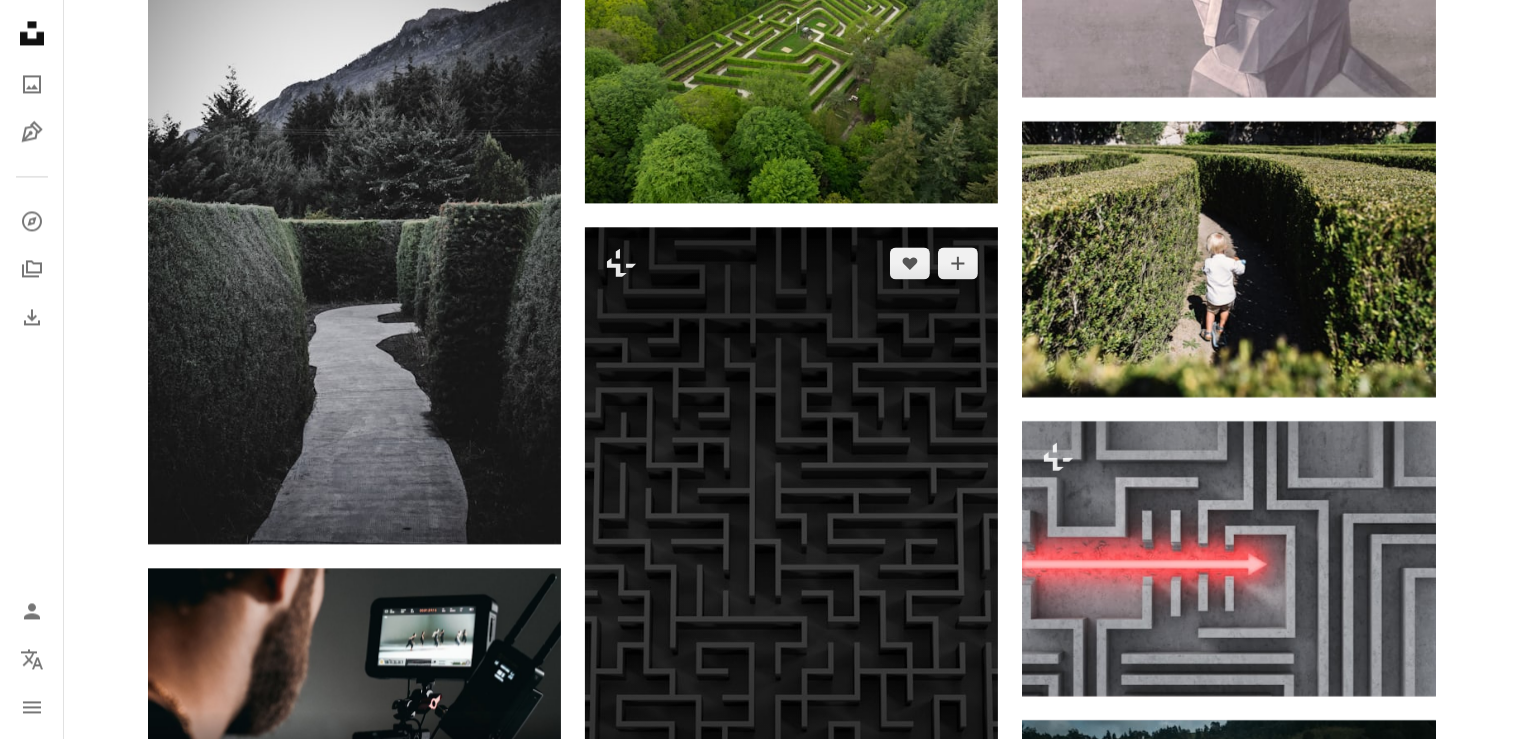 click at bounding box center (791, 537) 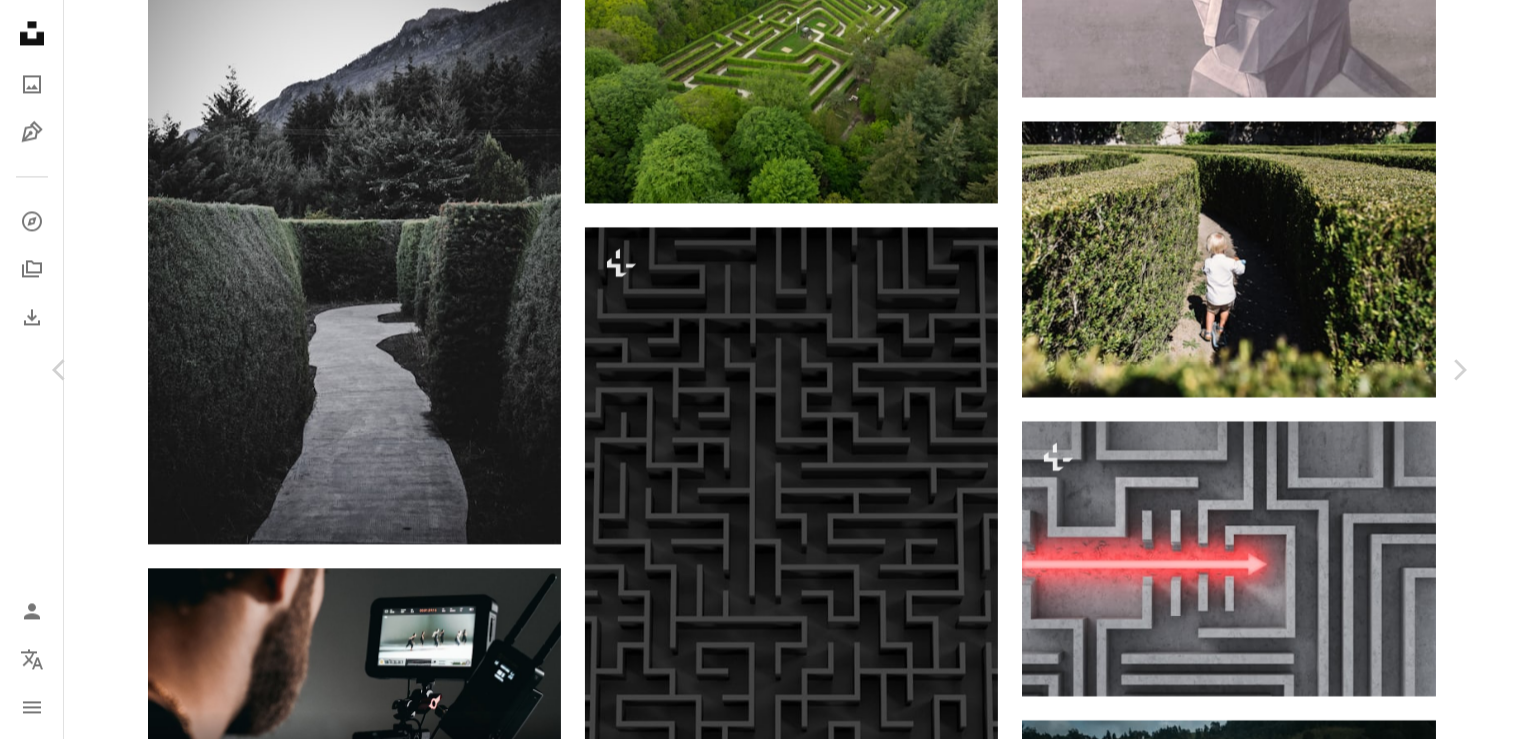 click on "An X shape" at bounding box center [20, 20] 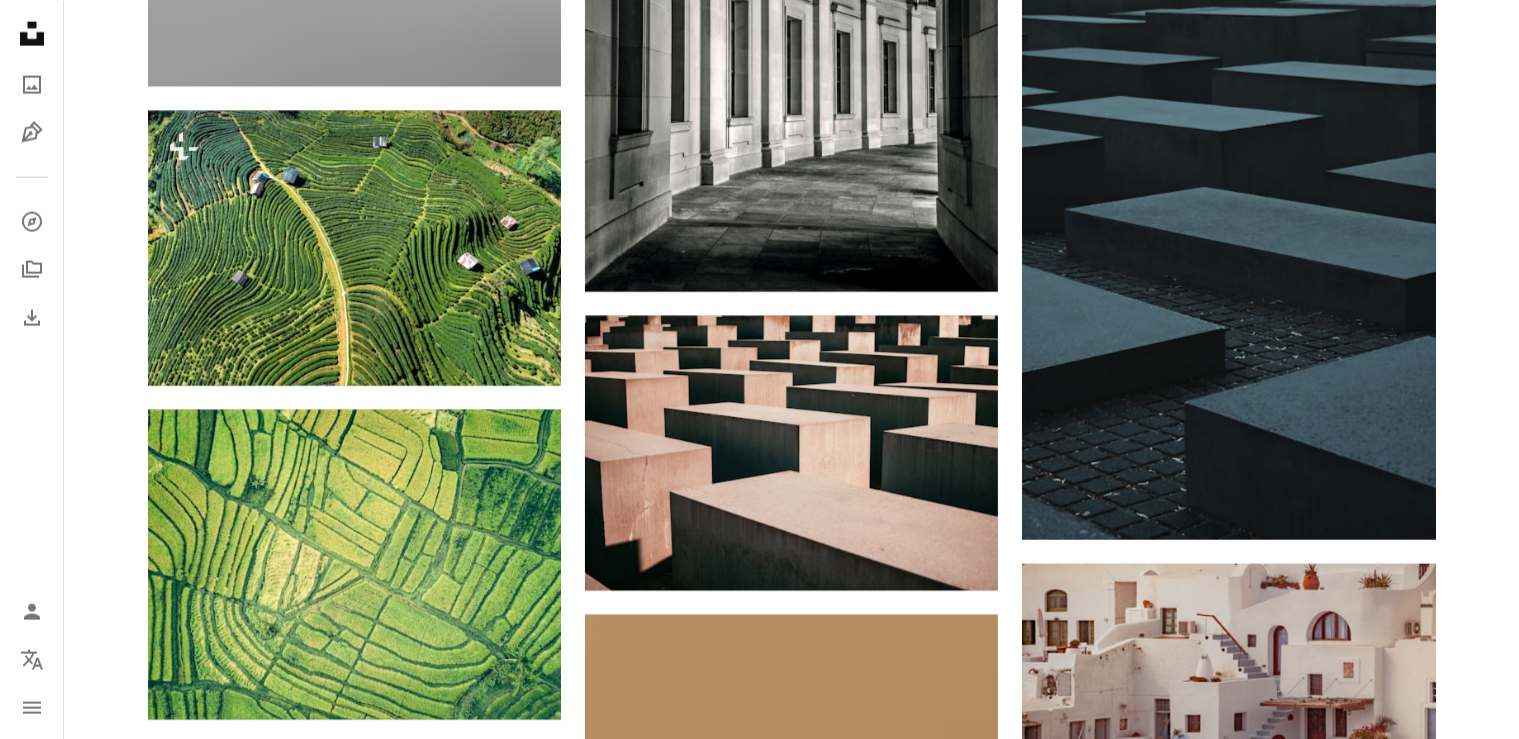 scroll, scrollTop: 10510, scrollLeft: 0, axis: vertical 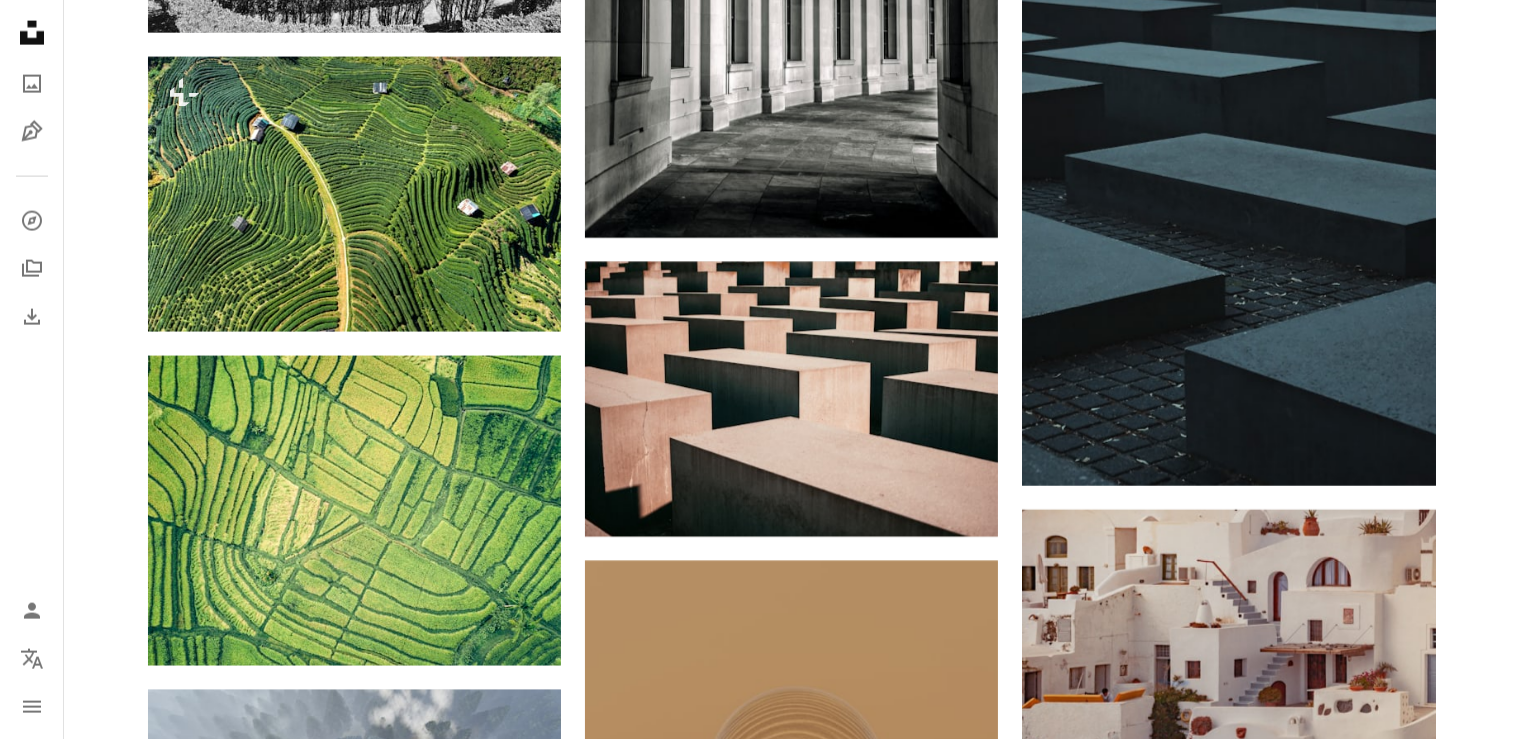 click at bounding box center [354, 1256] 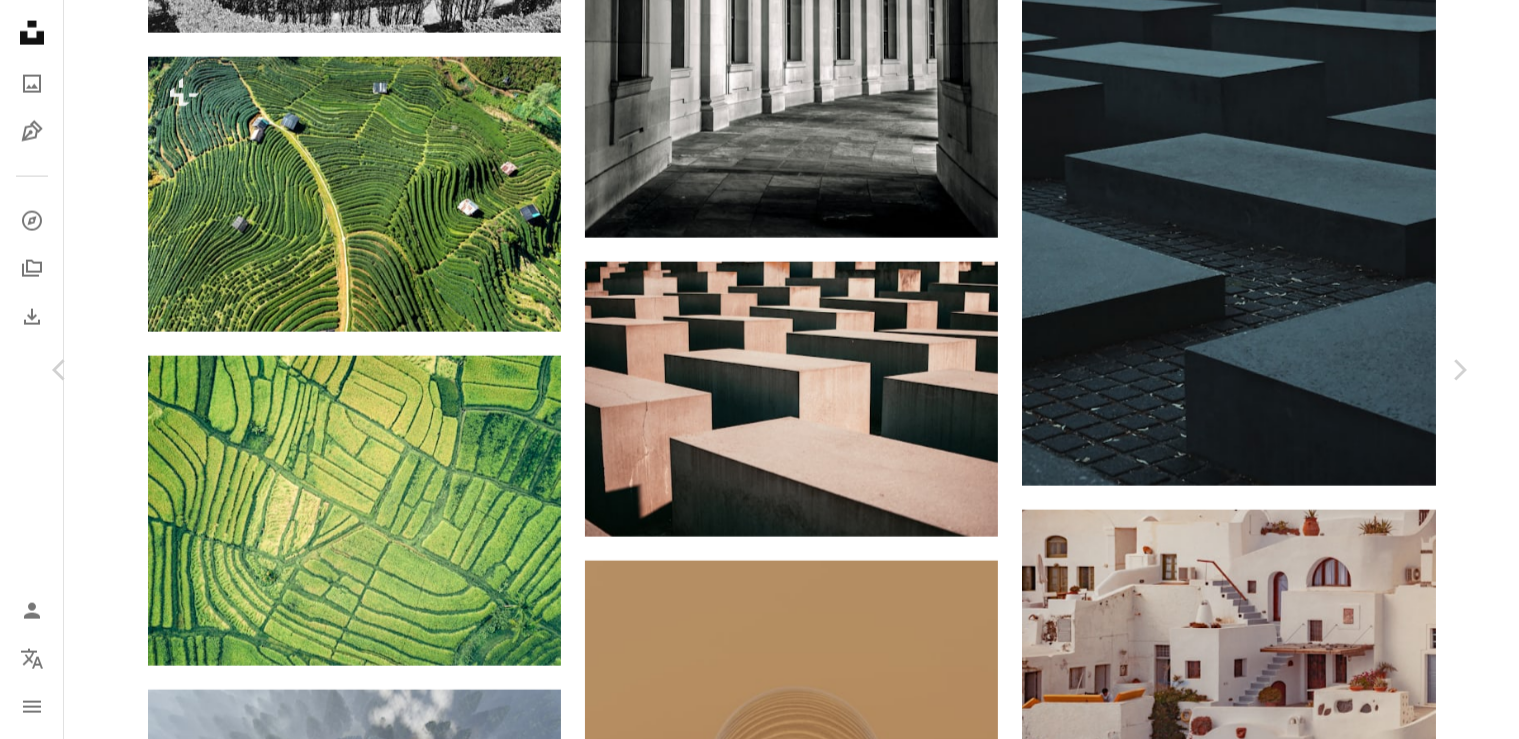 click on "An X shape" at bounding box center (20, 20) 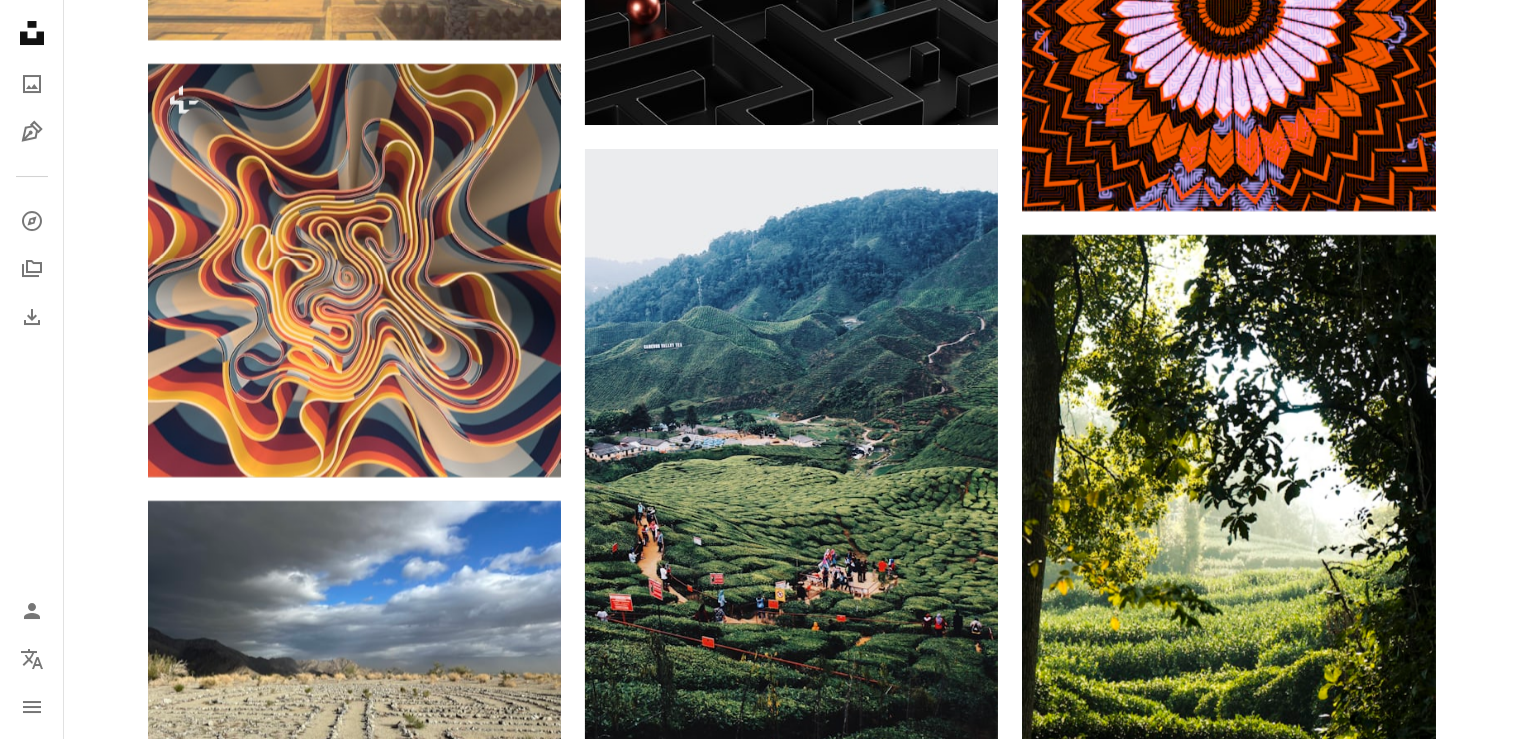 scroll, scrollTop: 14945, scrollLeft: 0, axis: vertical 